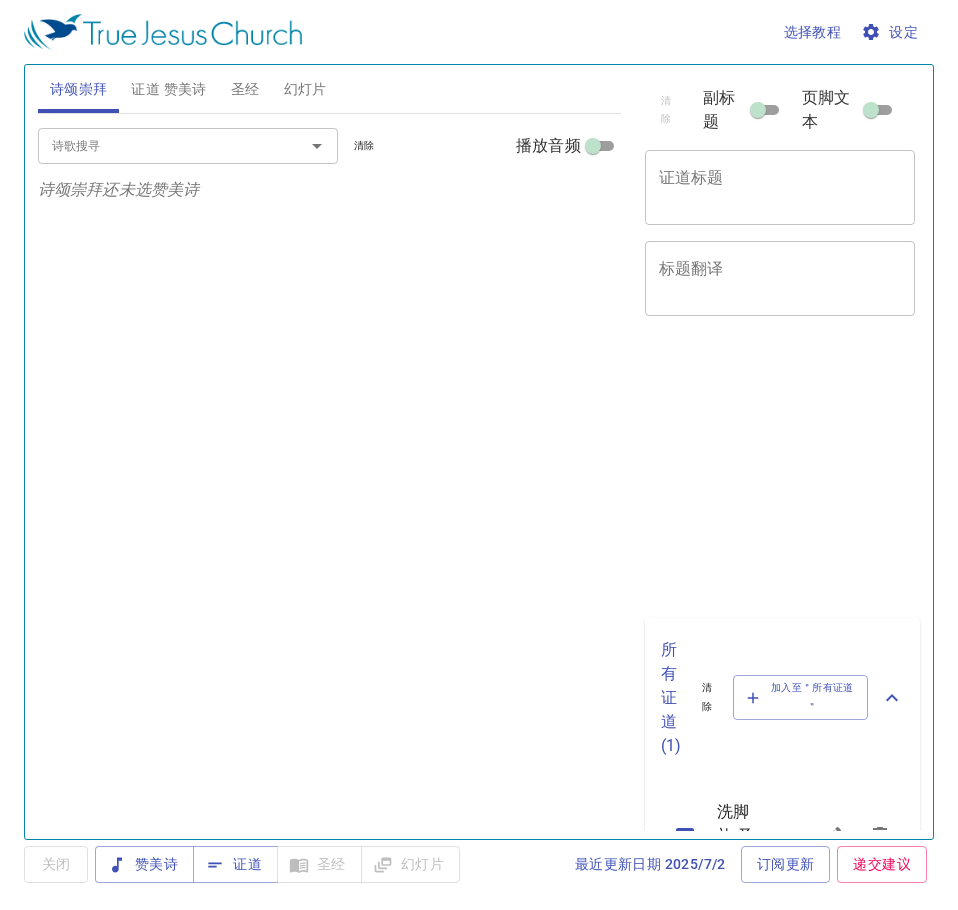 scroll, scrollTop: 0, scrollLeft: 0, axis: both 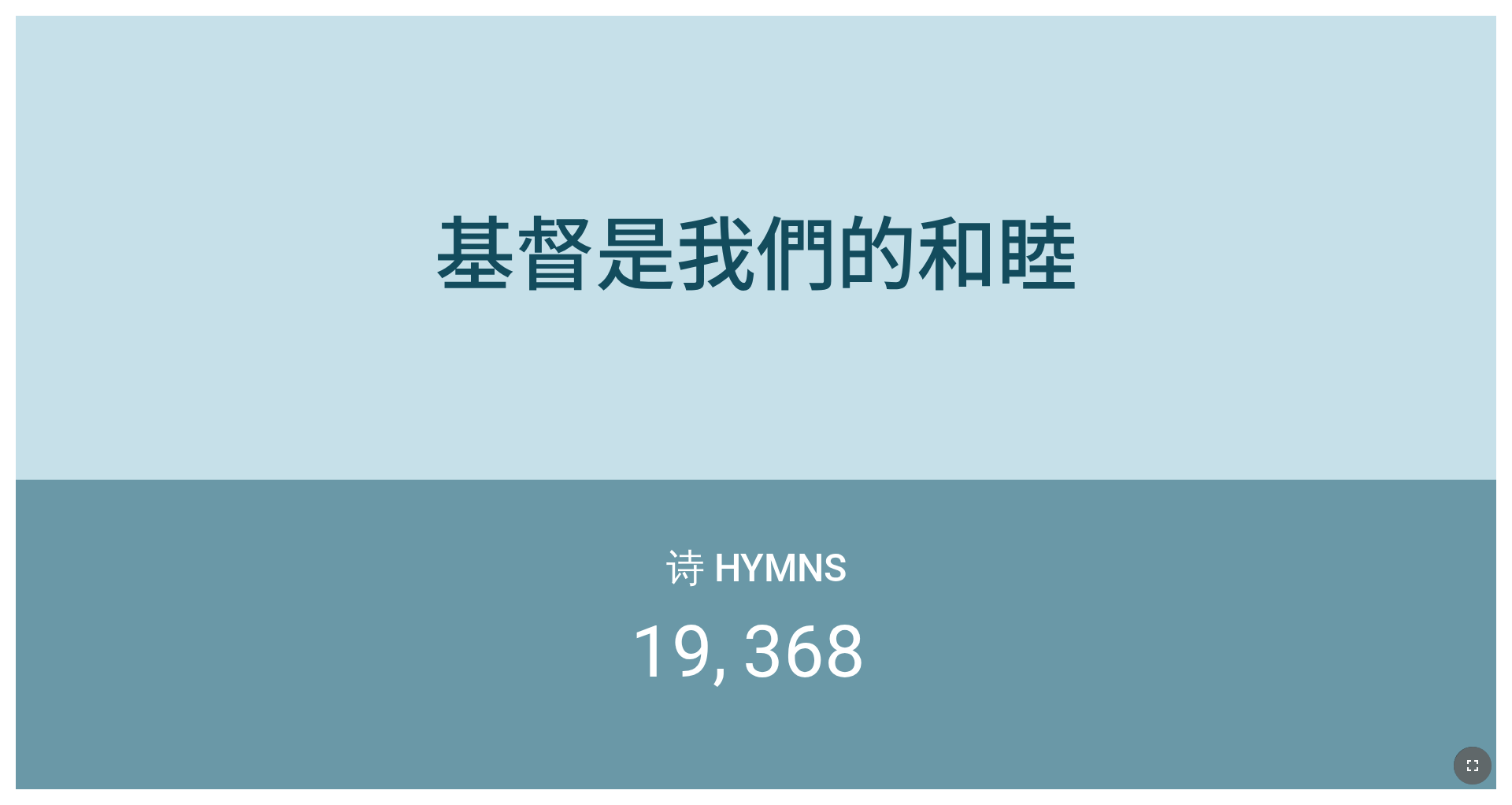 click 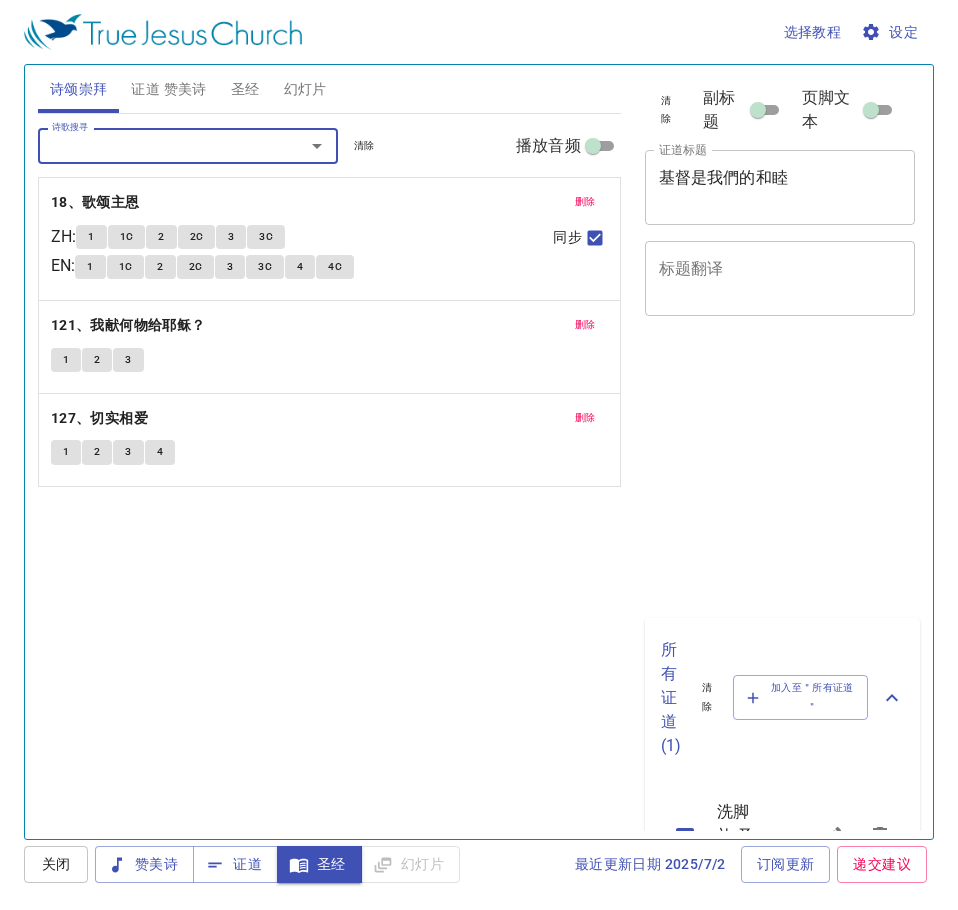 scroll, scrollTop: 0, scrollLeft: 0, axis: both 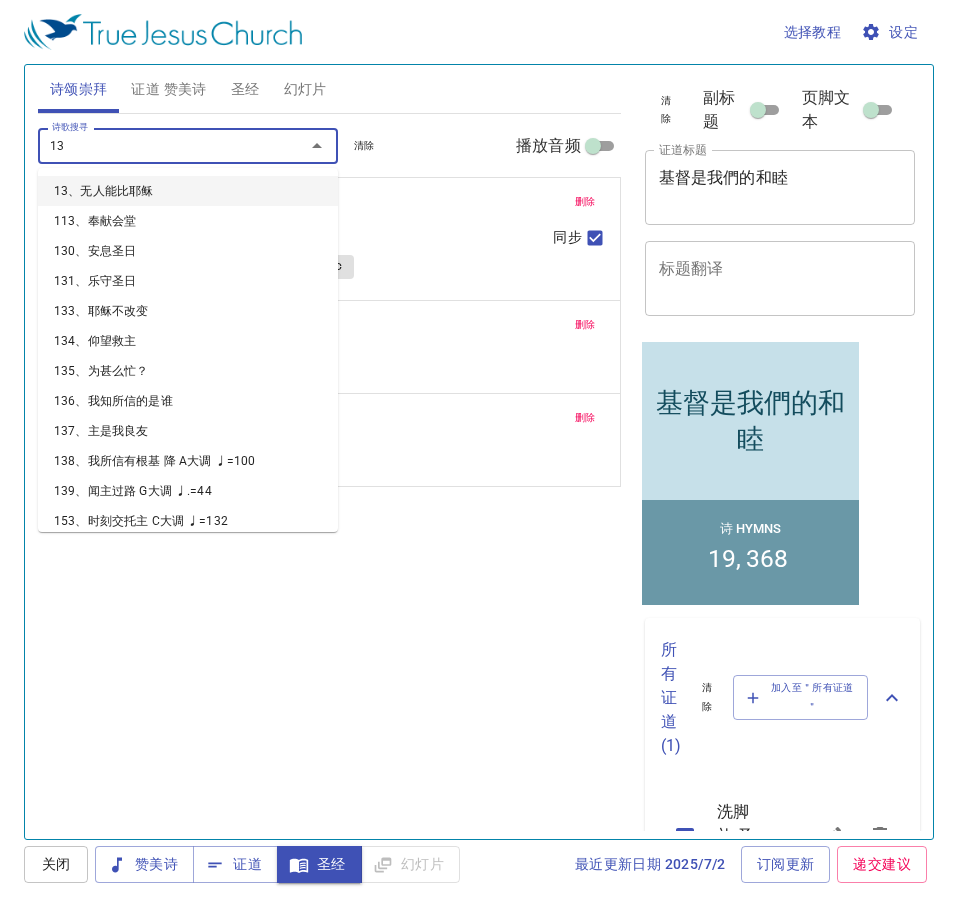 type on "137" 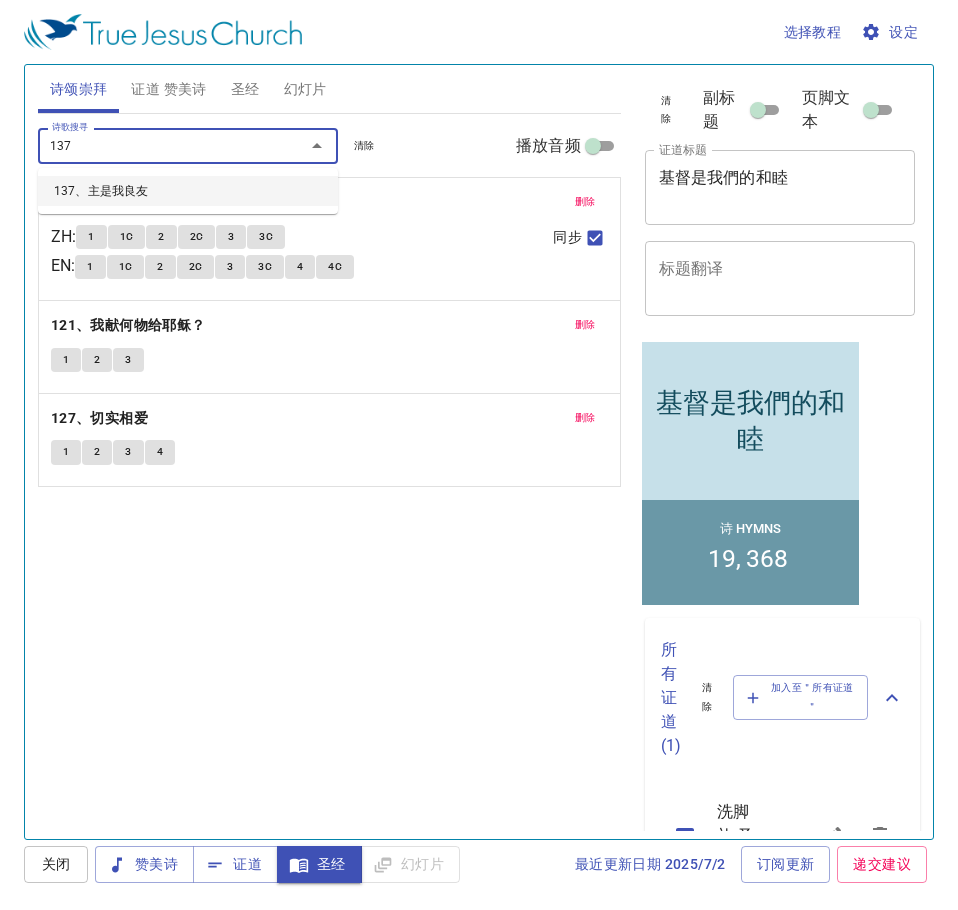 type 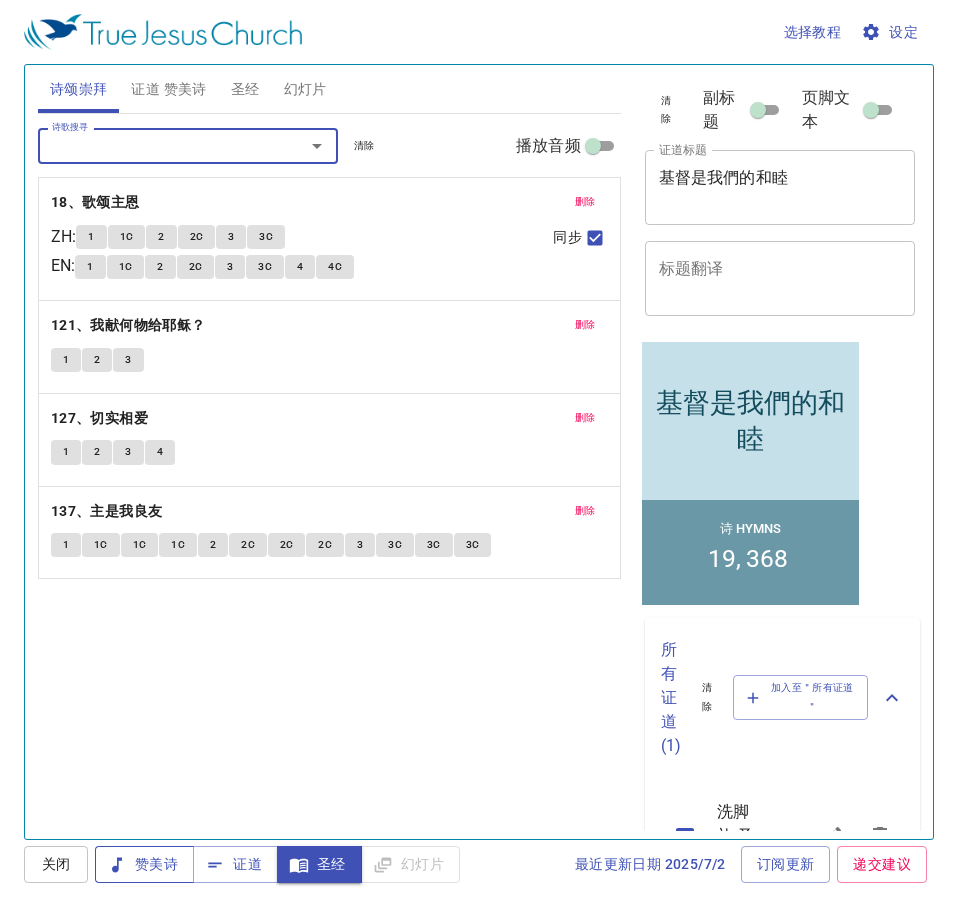 drag, startPoint x: 155, startPoint y: 867, endPoint x: 152, endPoint y: 852, distance: 15.297058 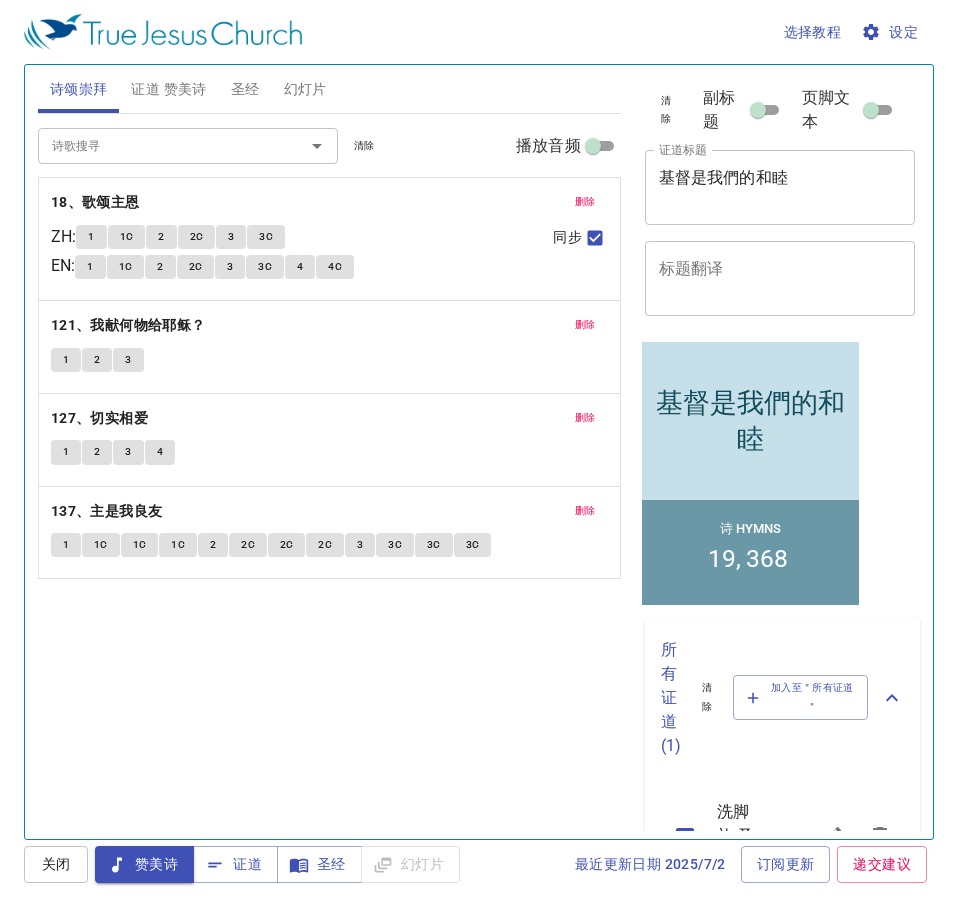 click on "1" at bounding box center (91, 237) 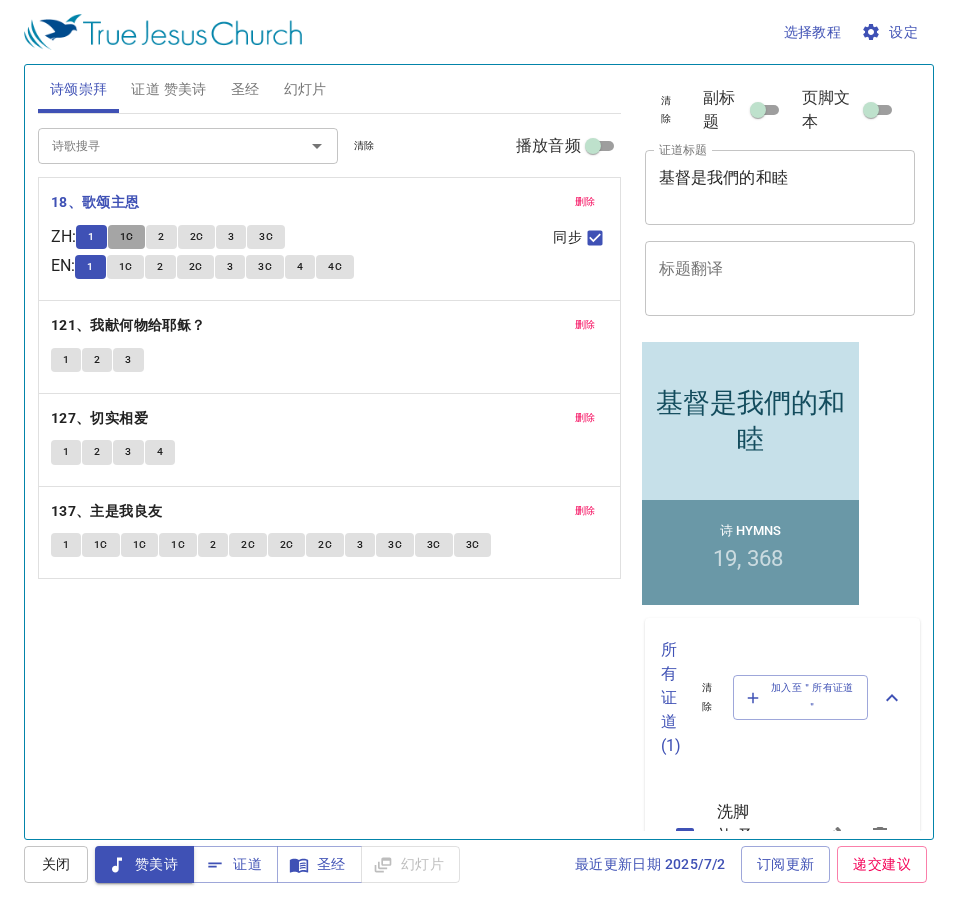 click on "1C" at bounding box center (127, 237) 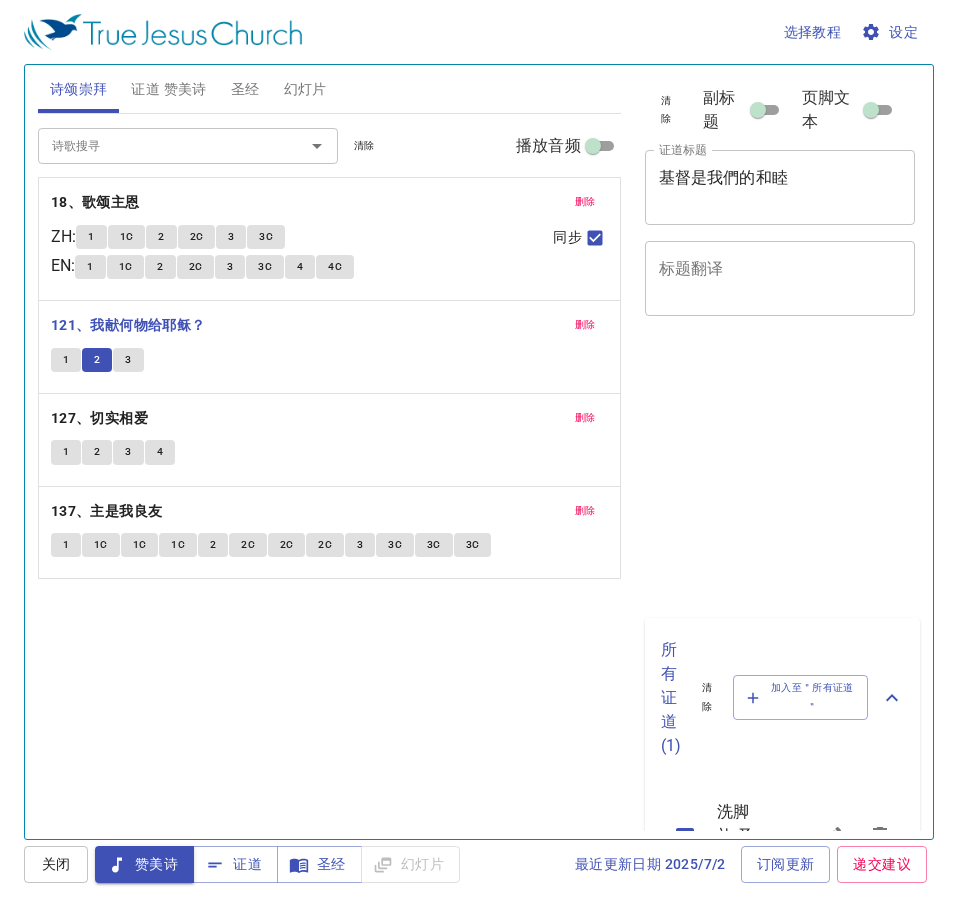 scroll, scrollTop: 0, scrollLeft: 0, axis: both 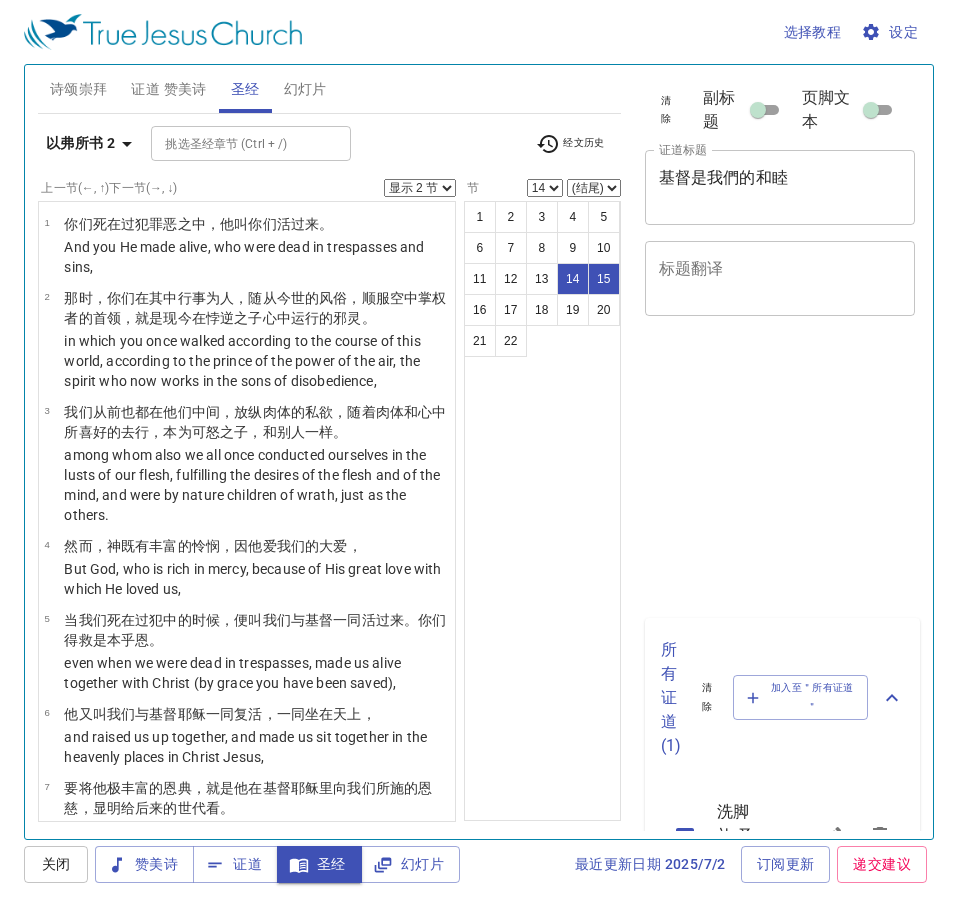 select on "2" 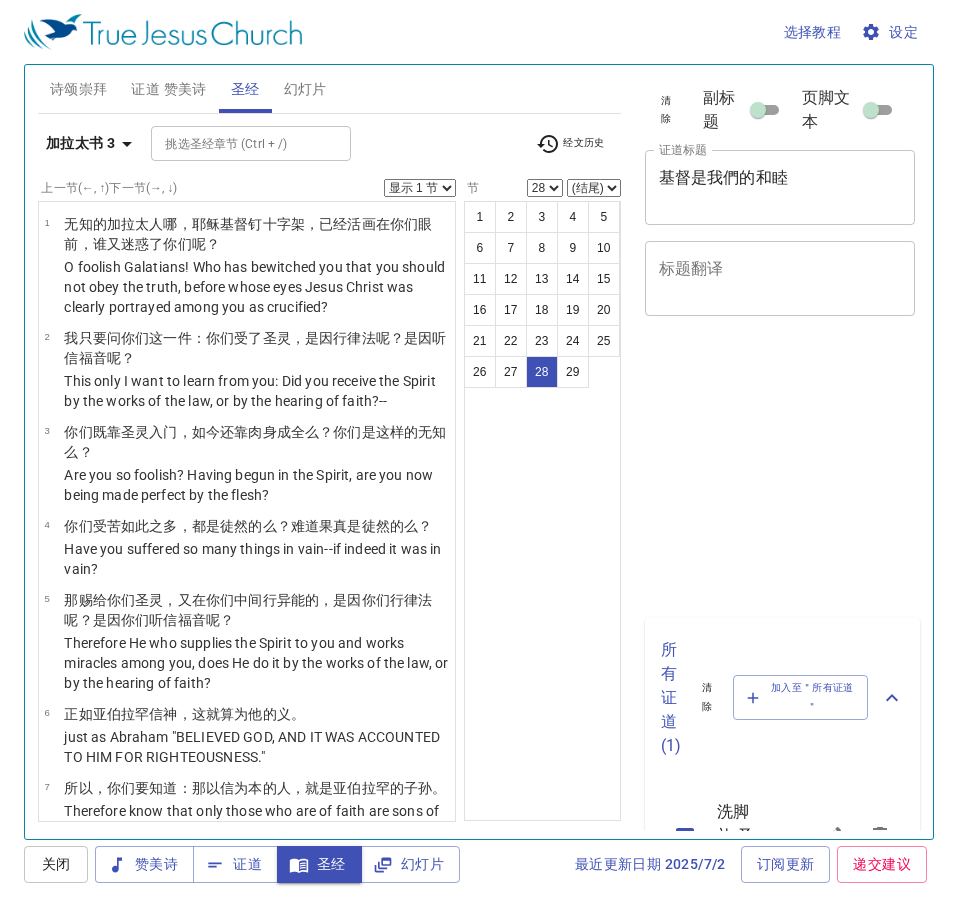 select on "28" 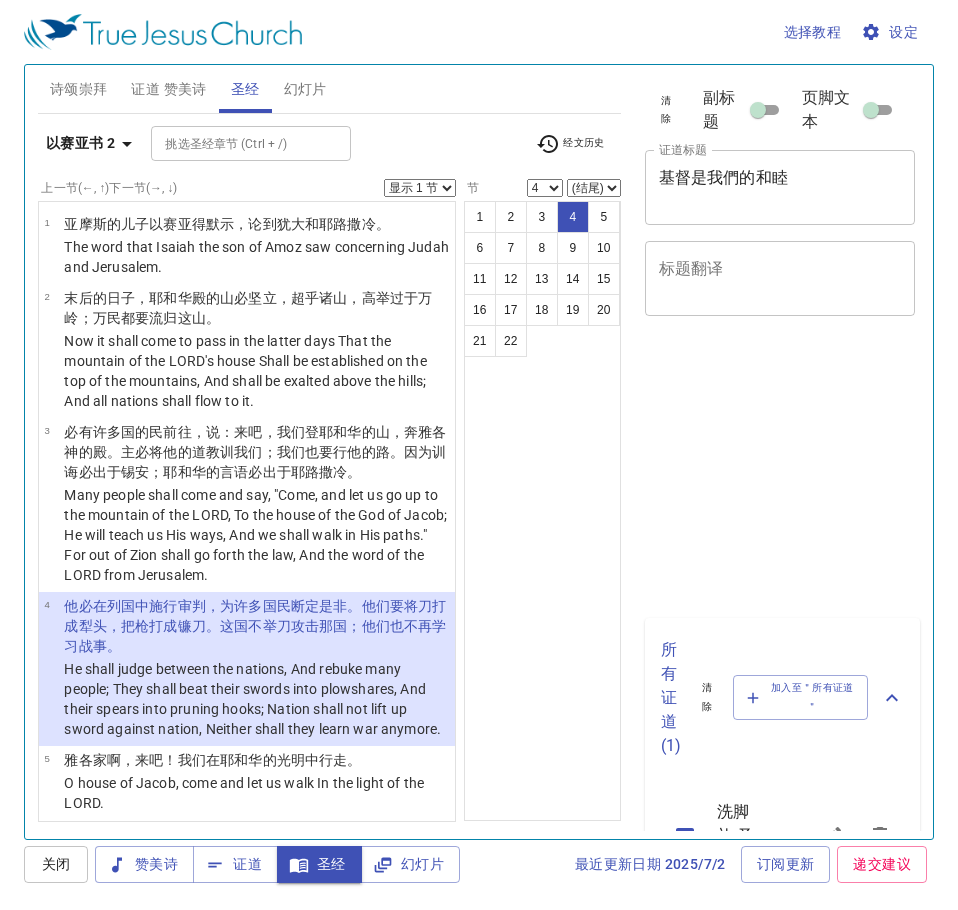 select on "4" 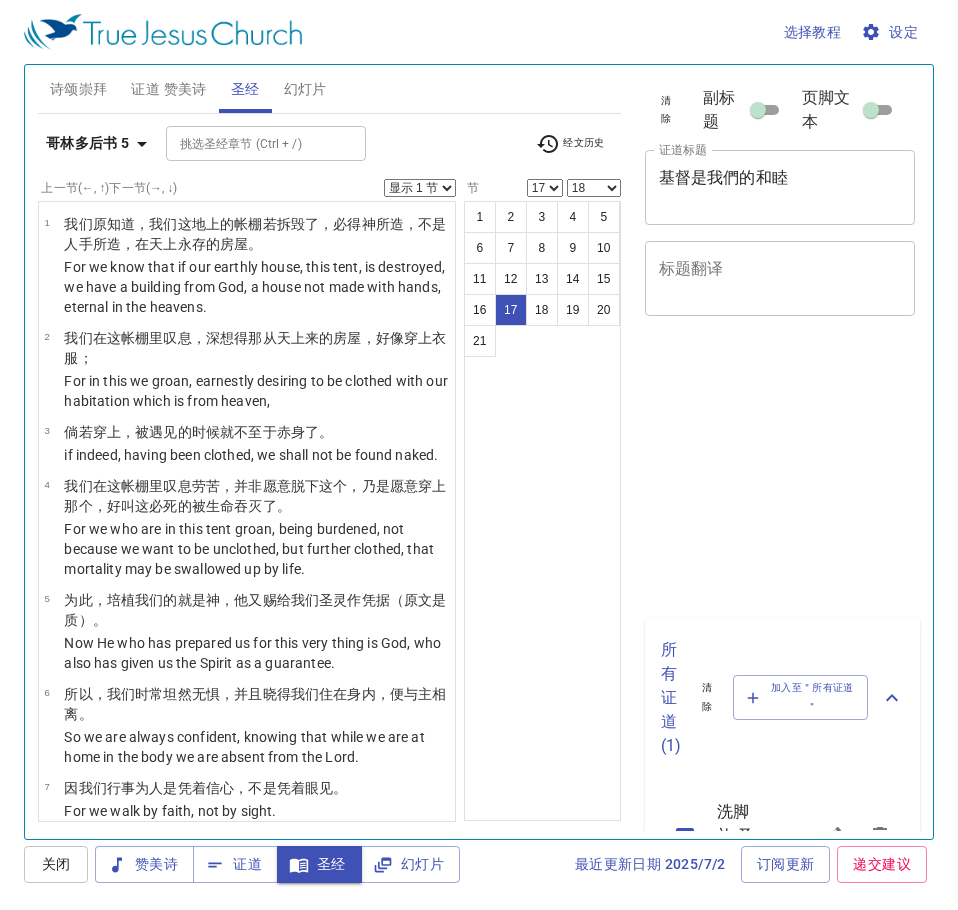 select on "17" 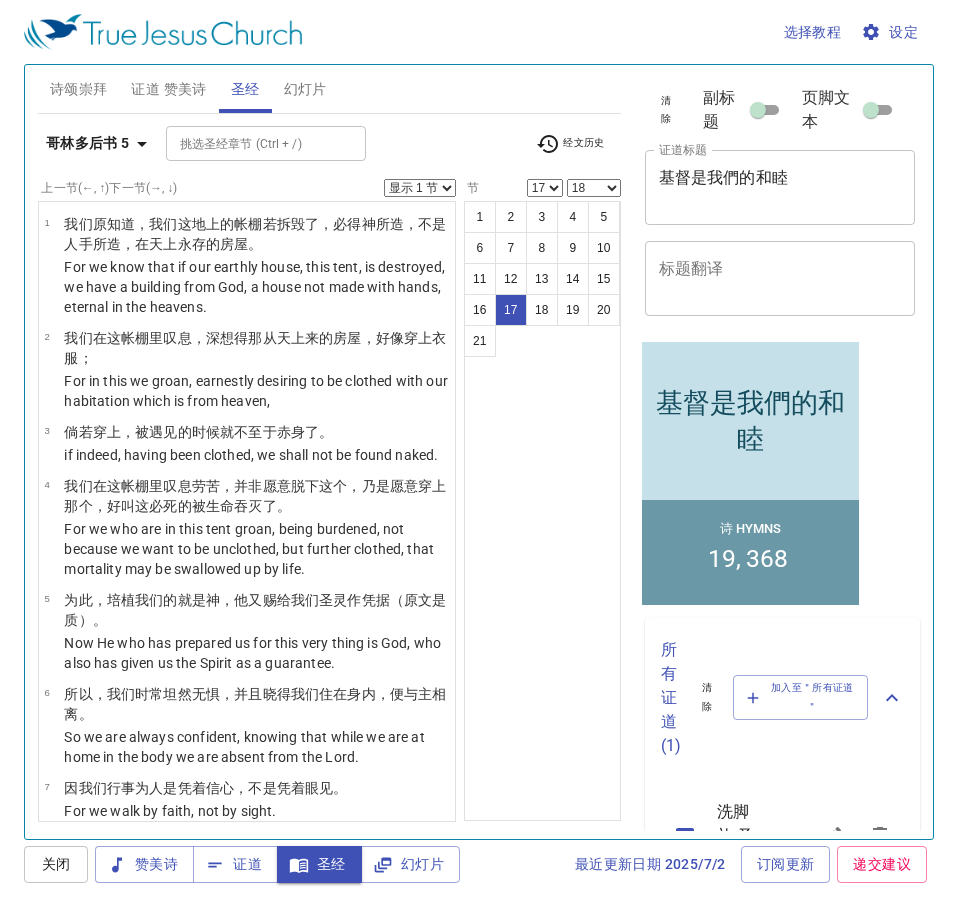 scroll, scrollTop: 1320, scrollLeft: 0, axis: vertical 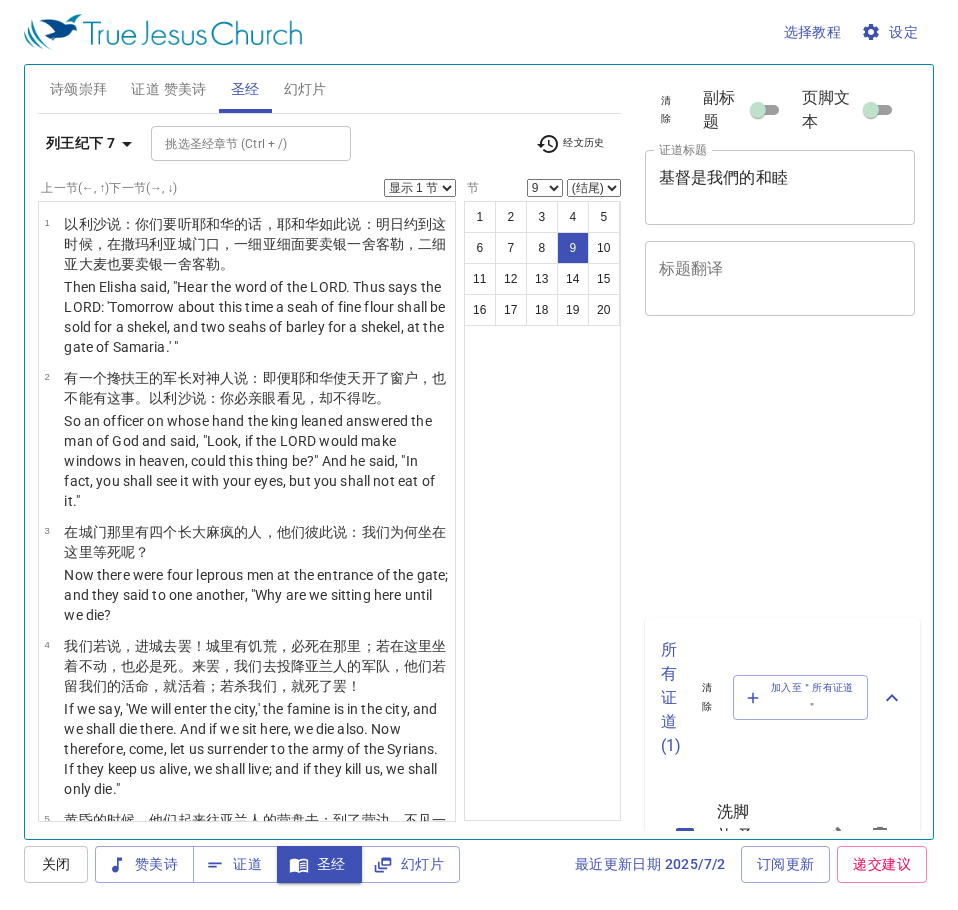 select on "9" 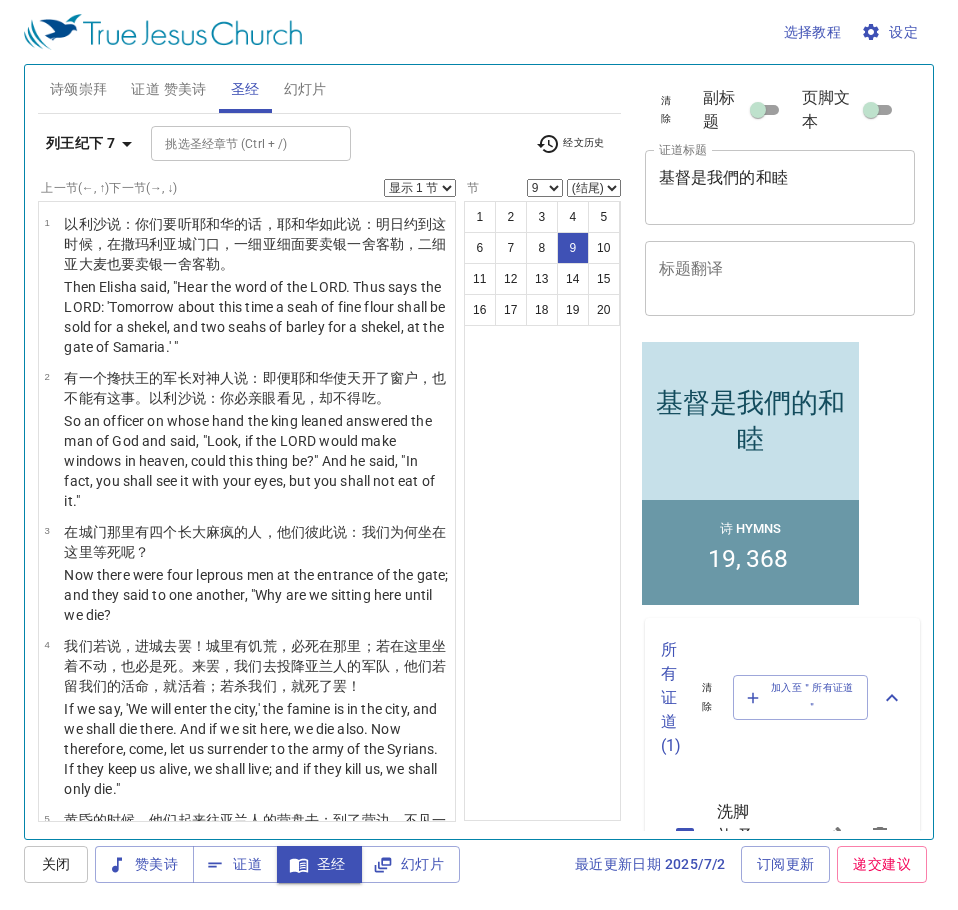 scroll, scrollTop: 1058, scrollLeft: 0, axis: vertical 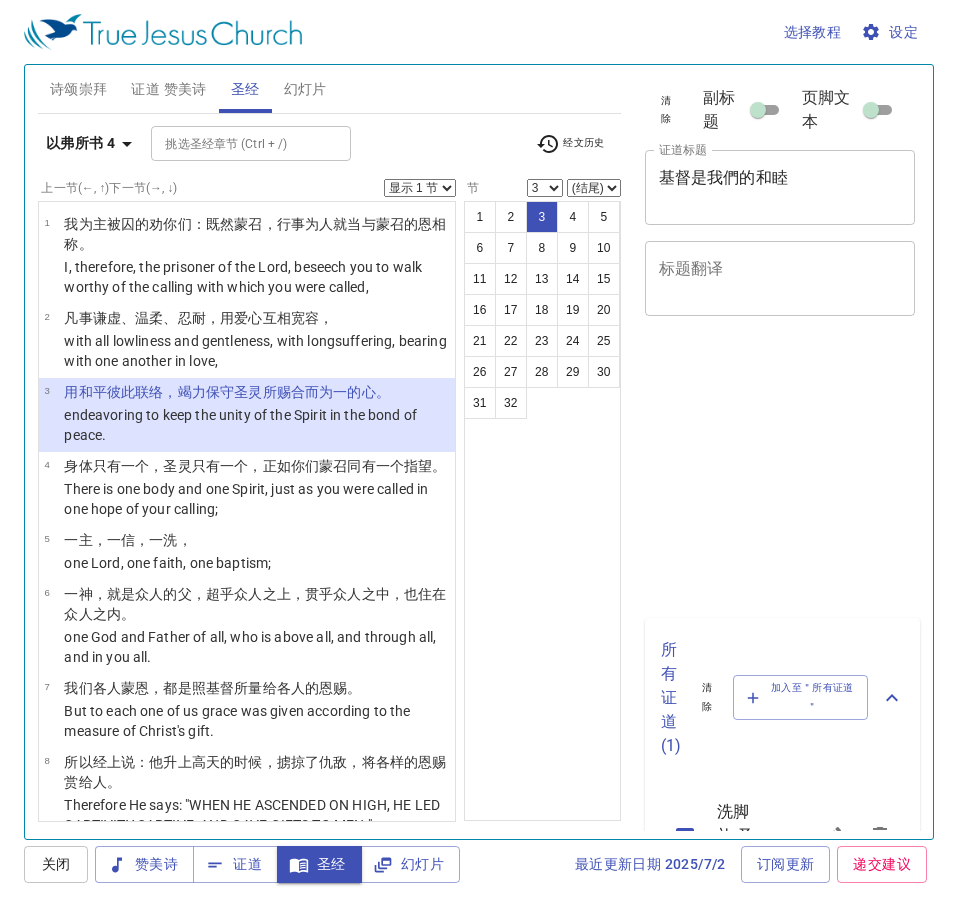 select on "3" 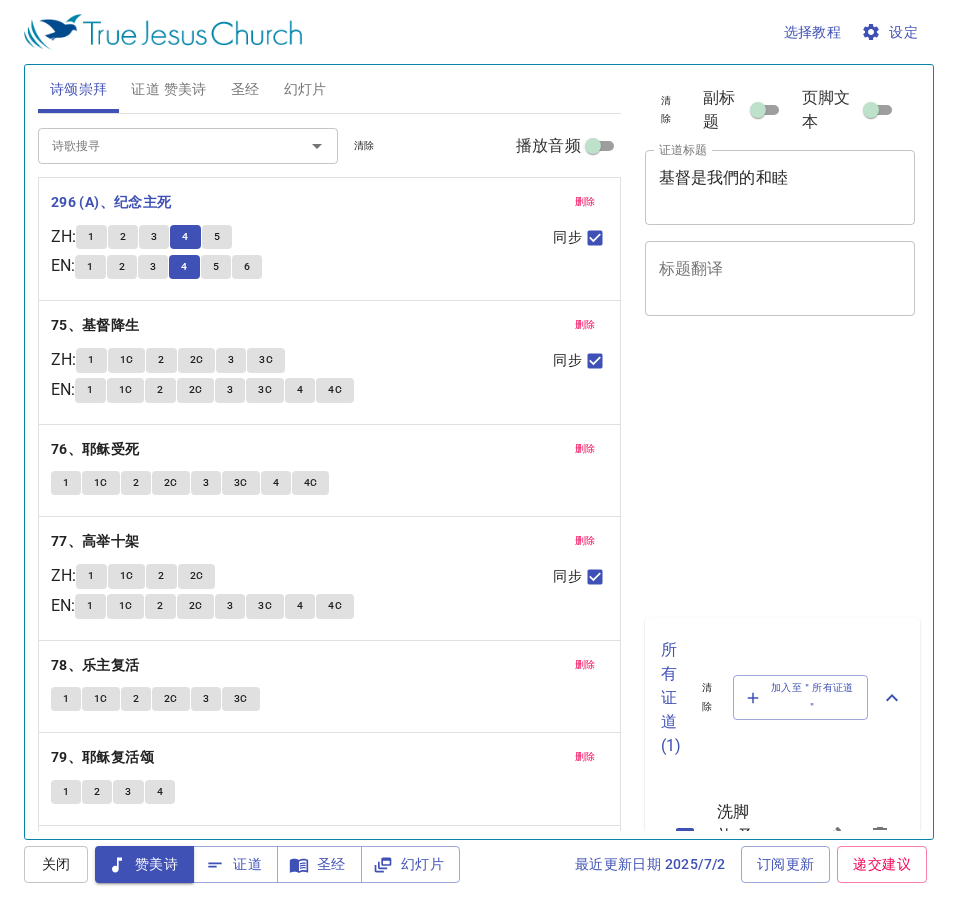 scroll, scrollTop: 0, scrollLeft: 0, axis: both 